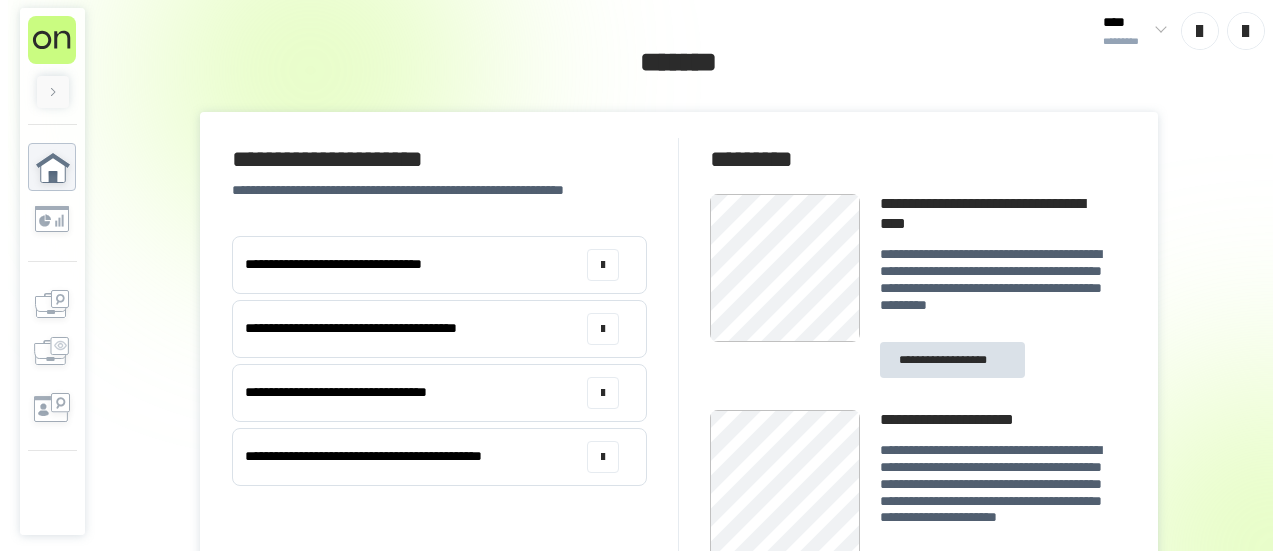 scroll, scrollTop: 0, scrollLeft: 0, axis: both 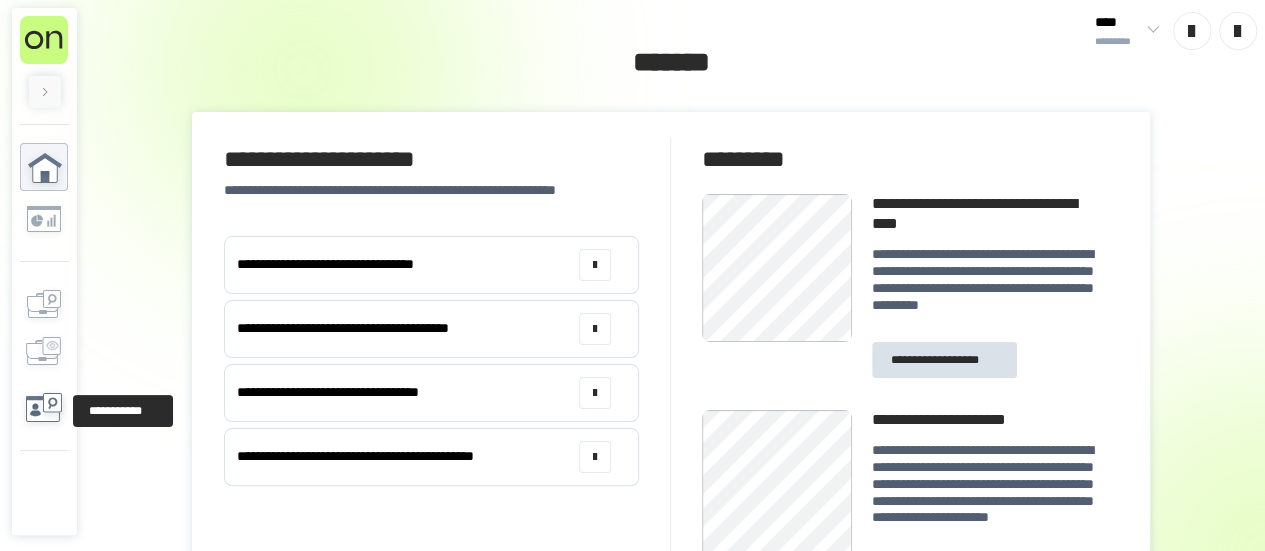 click 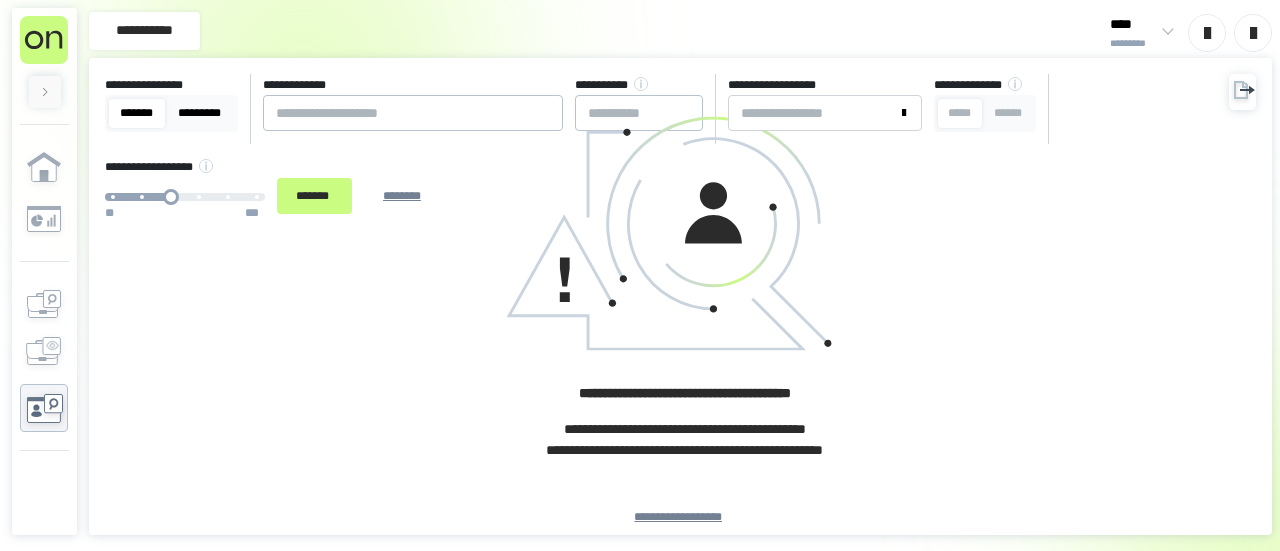 click on "*********" at bounding box center (200, 113) 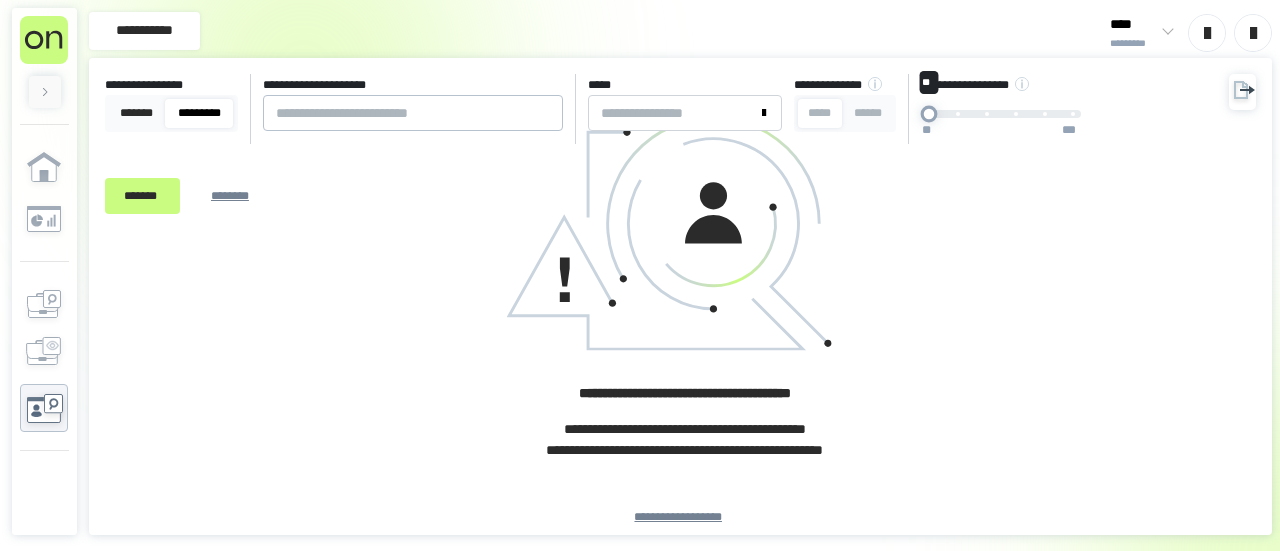 drag, startPoint x: 970, startPoint y: 118, endPoint x: 957, endPoint y: 119, distance: 13.038404 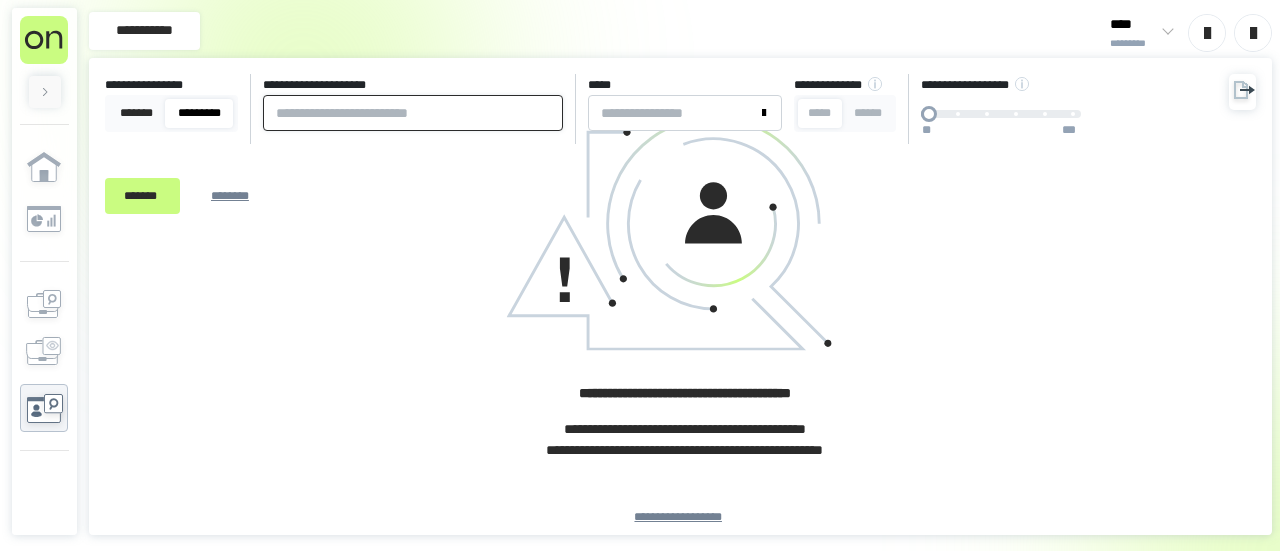 click at bounding box center [413, 113] 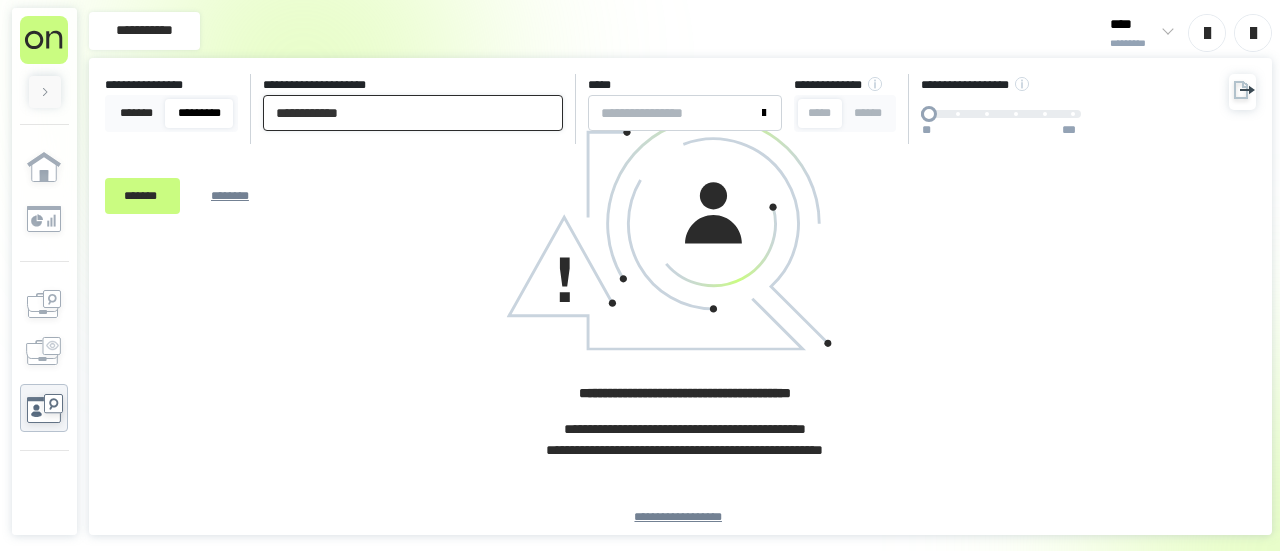 type on "**********" 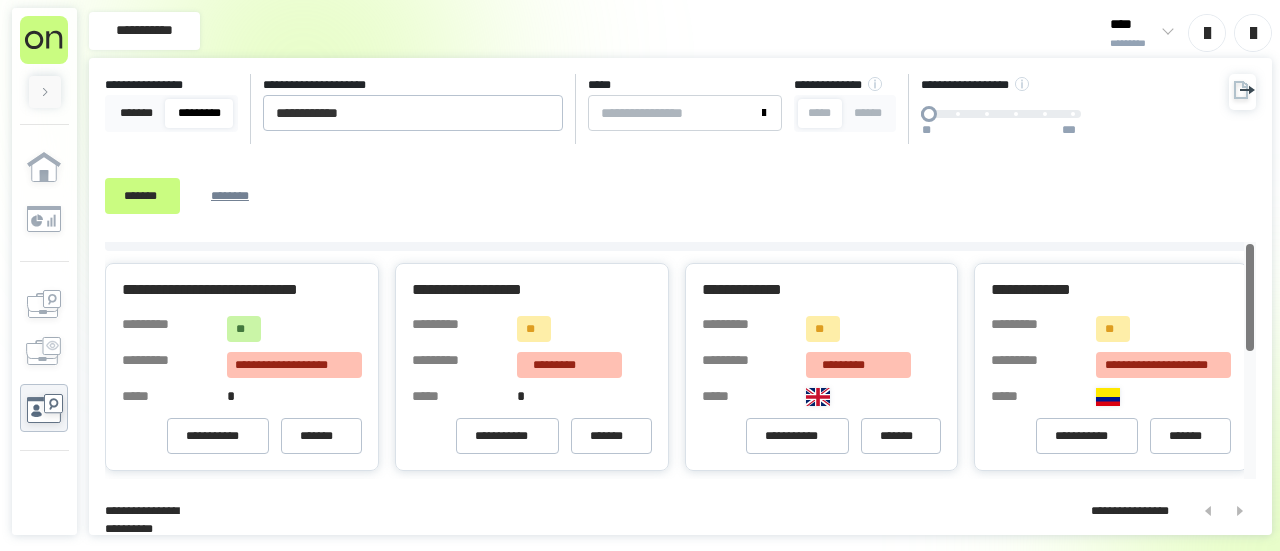 scroll, scrollTop: 0, scrollLeft: 0, axis: both 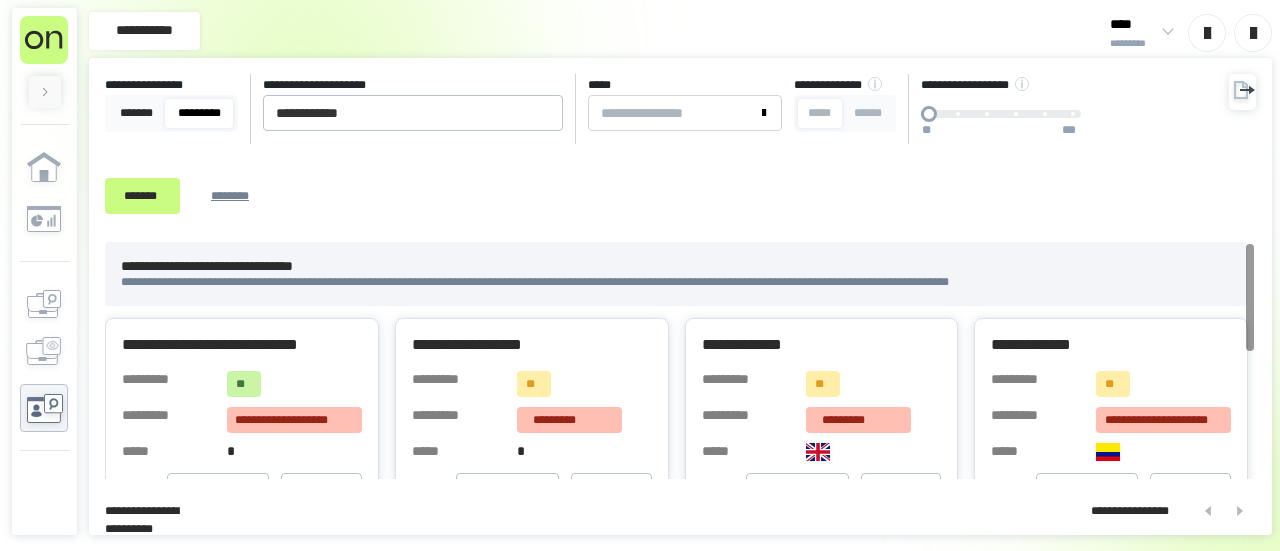 drag, startPoint x: 1249, startPoint y: 319, endPoint x: 1257, endPoint y: 197, distance: 122.26202 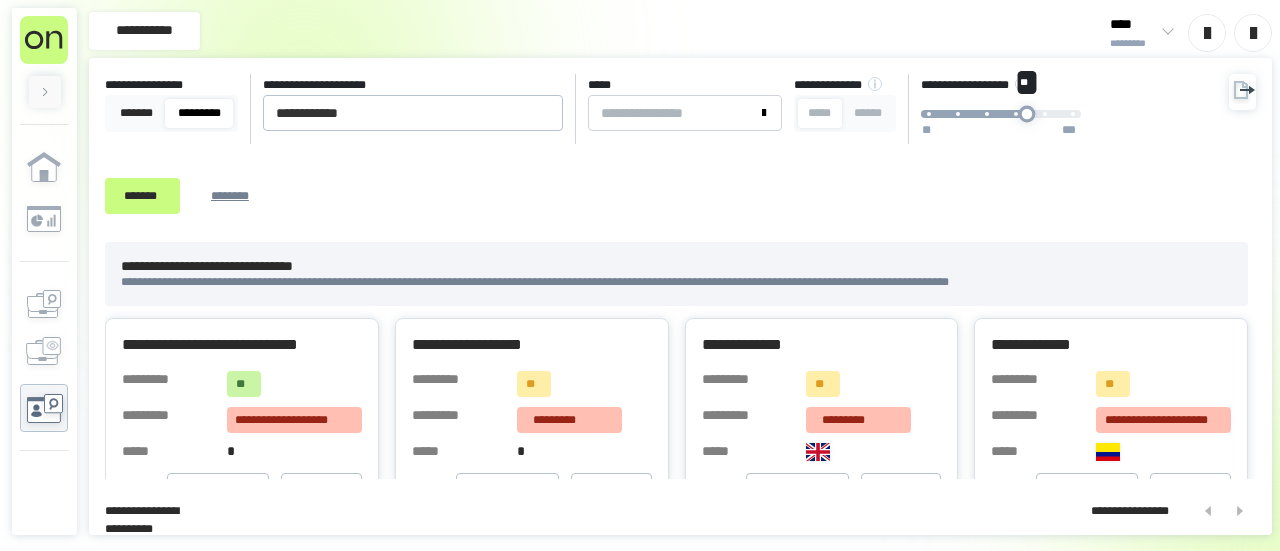 click on "** ** ***" at bounding box center (1001, 114) 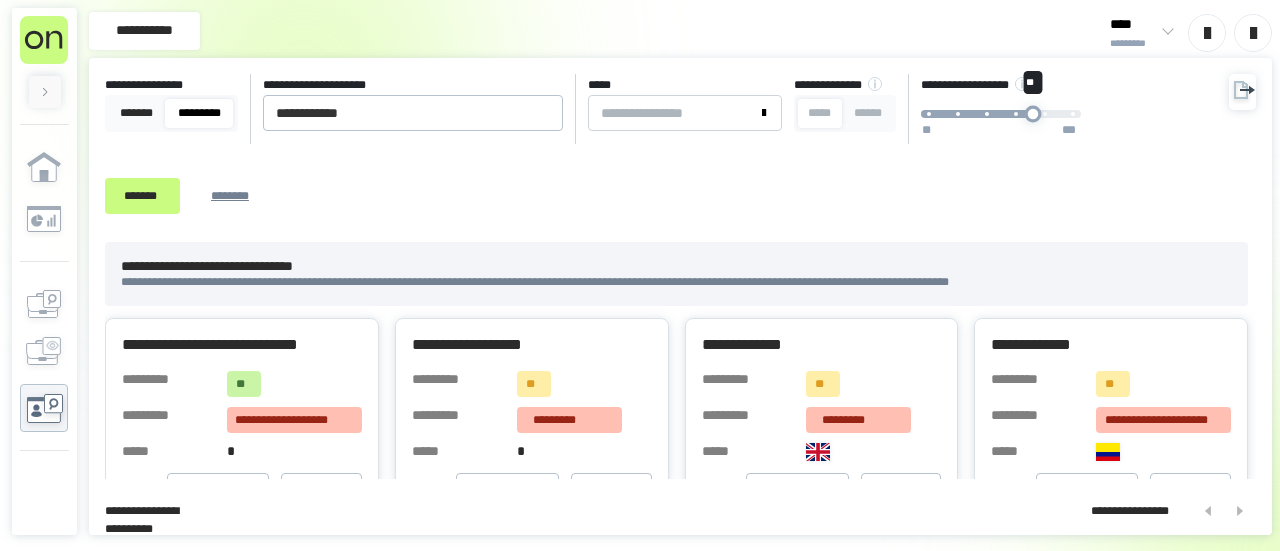 click on "**" at bounding box center [1033, 114] 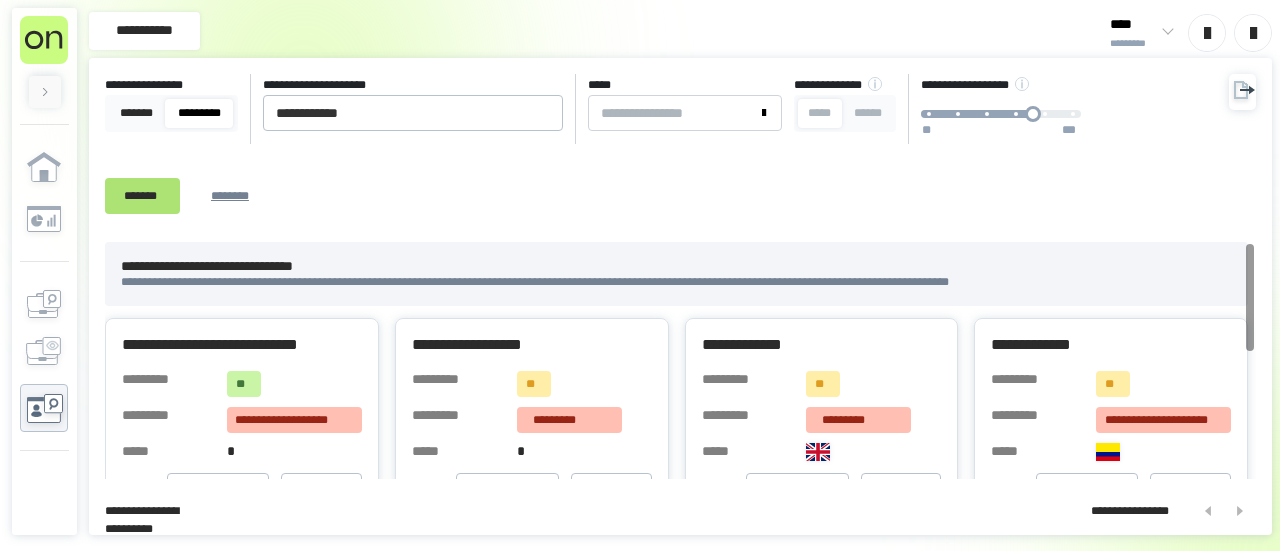 click on "*******" at bounding box center (142, 195) 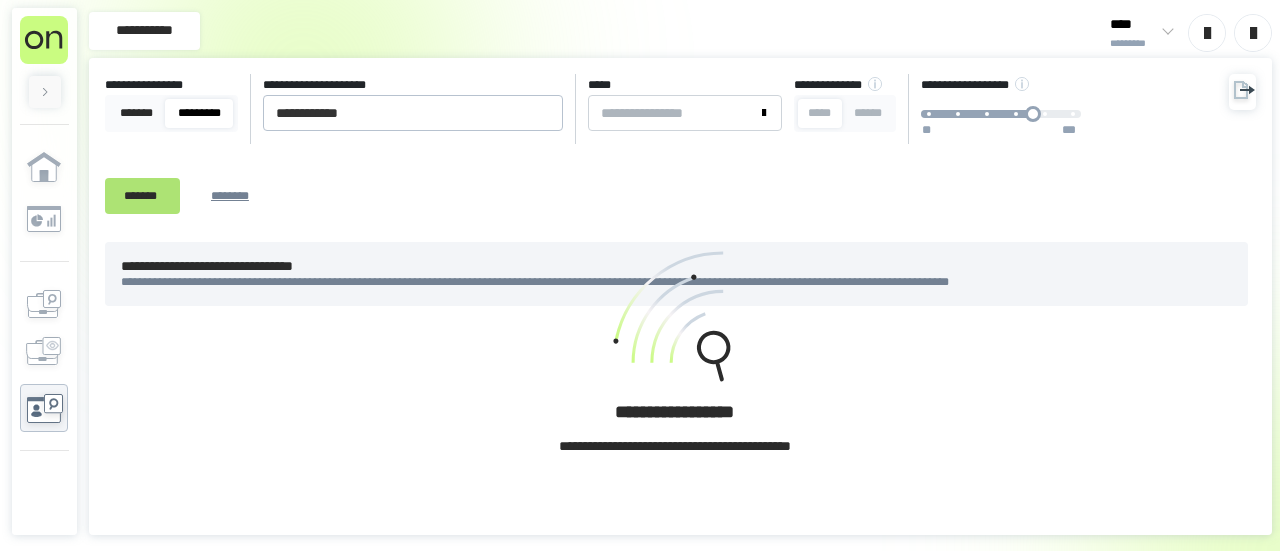 type 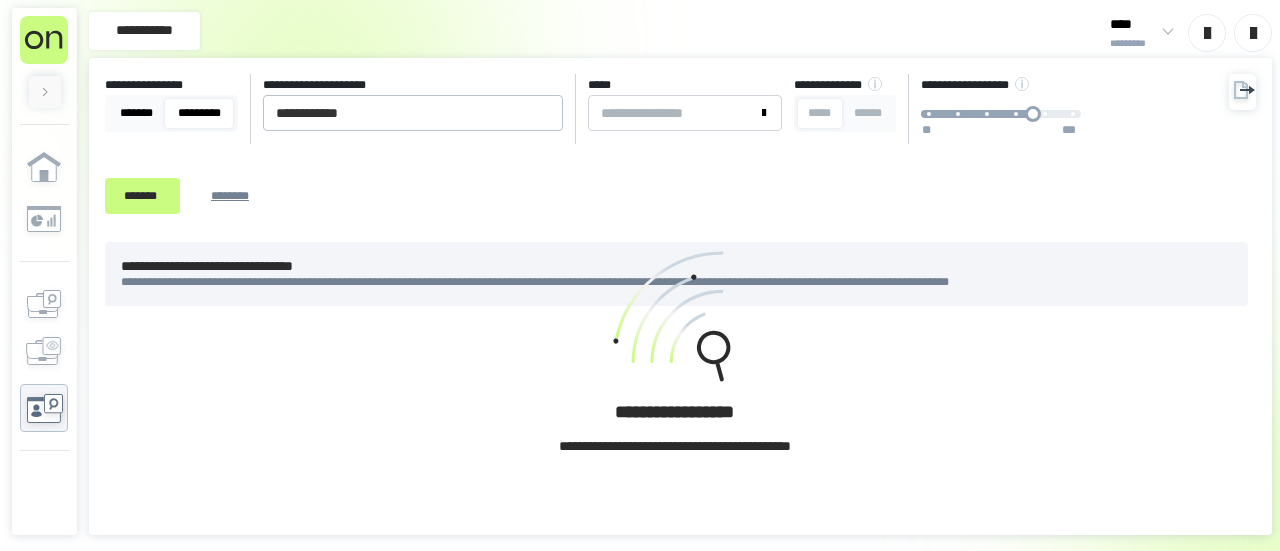 click on "*******" at bounding box center (137, 113) 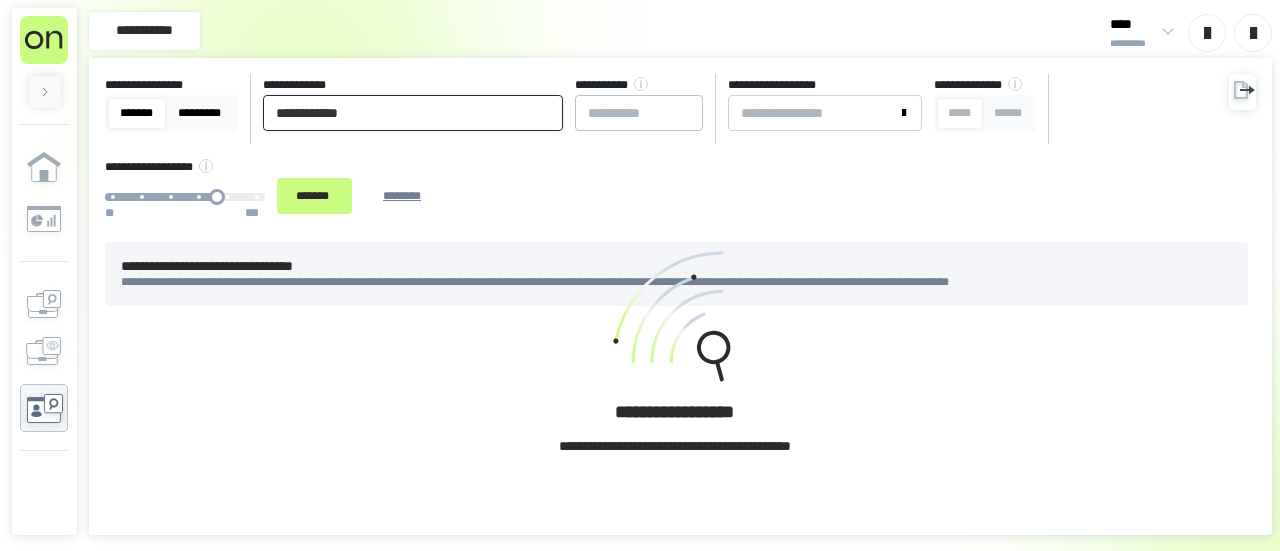 drag, startPoint x: 392, startPoint y: 116, endPoint x: 222, endPoint y: 118, distance: 170.01176 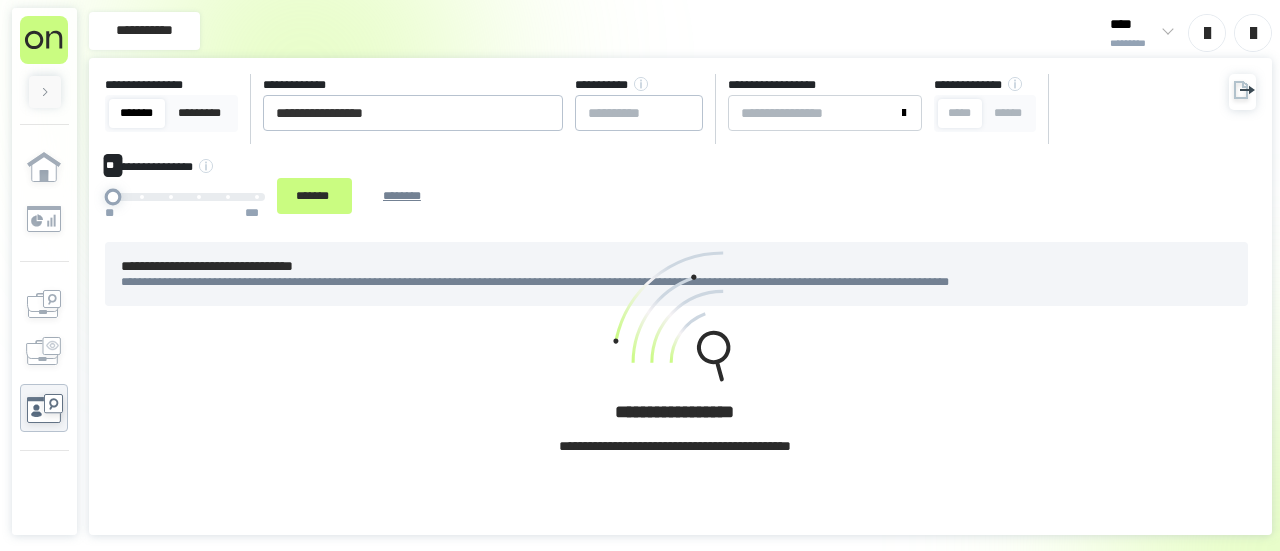 drag, startPoint x: 203, startPoint y: 197, endPoint x: 84, endPoint y: 203, distance: 119.15116 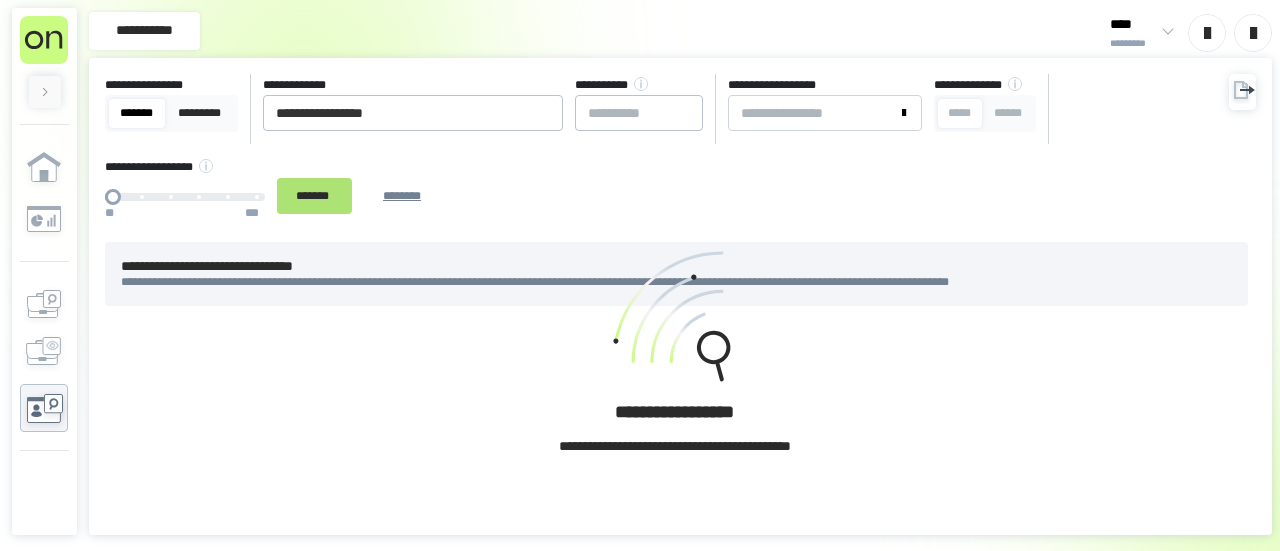click on "*******" at bounding box center (314, 195) 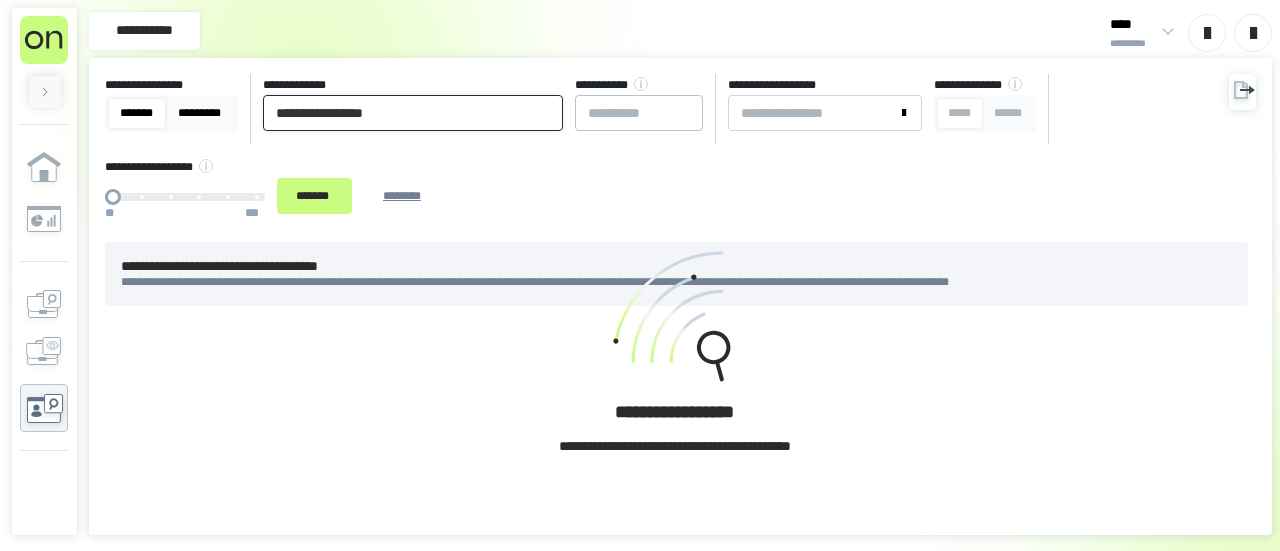 drag, startPoint x: 436, startPoint y: 126, endPoint x: 186, endPoint y: 123, distance: 250.018 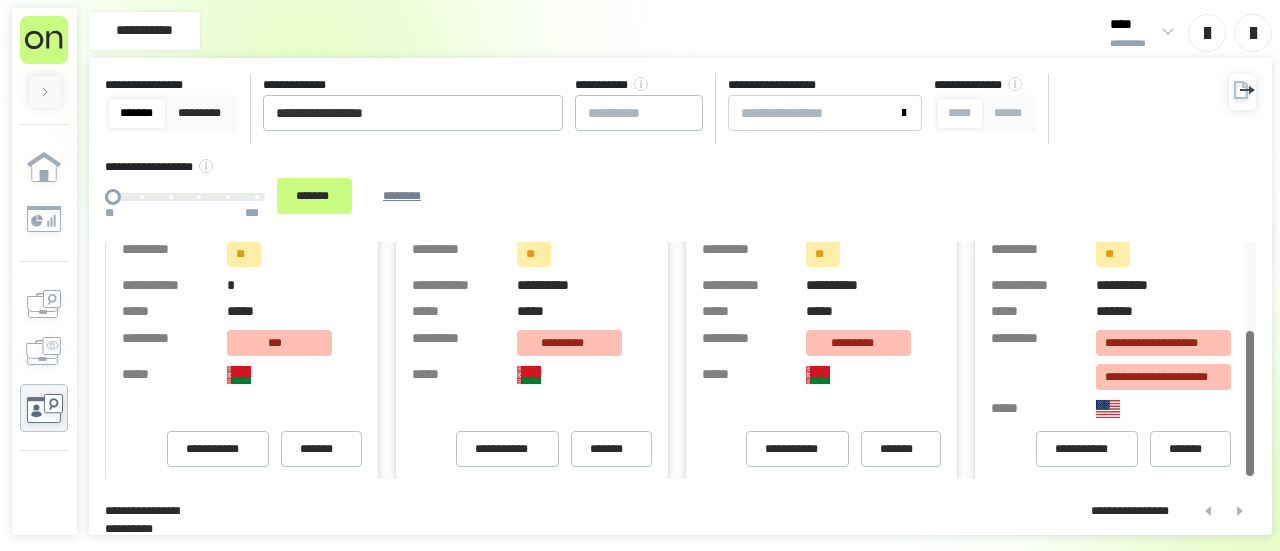scroll, scrollTop: 142, scrollLeft: 0, axis: vertical 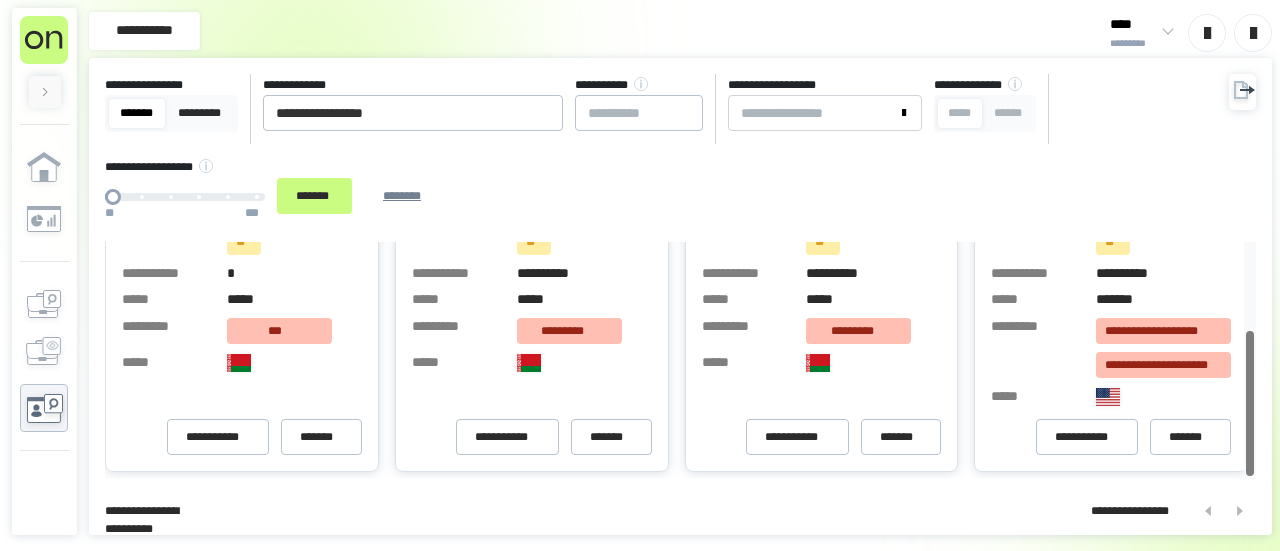 drag, startPoint x: 1248, startPoint y: 283, endPoint x: 1248, endPoint y: 441, distance: 158 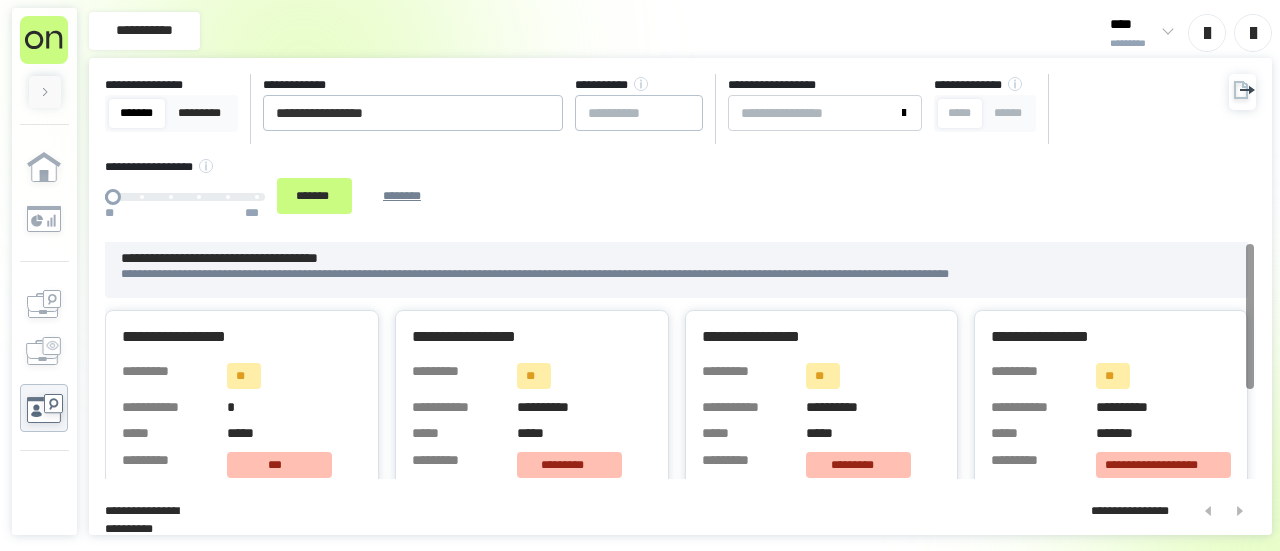scroll, scrollTop: 0, scrollLeft: 0, axis: both 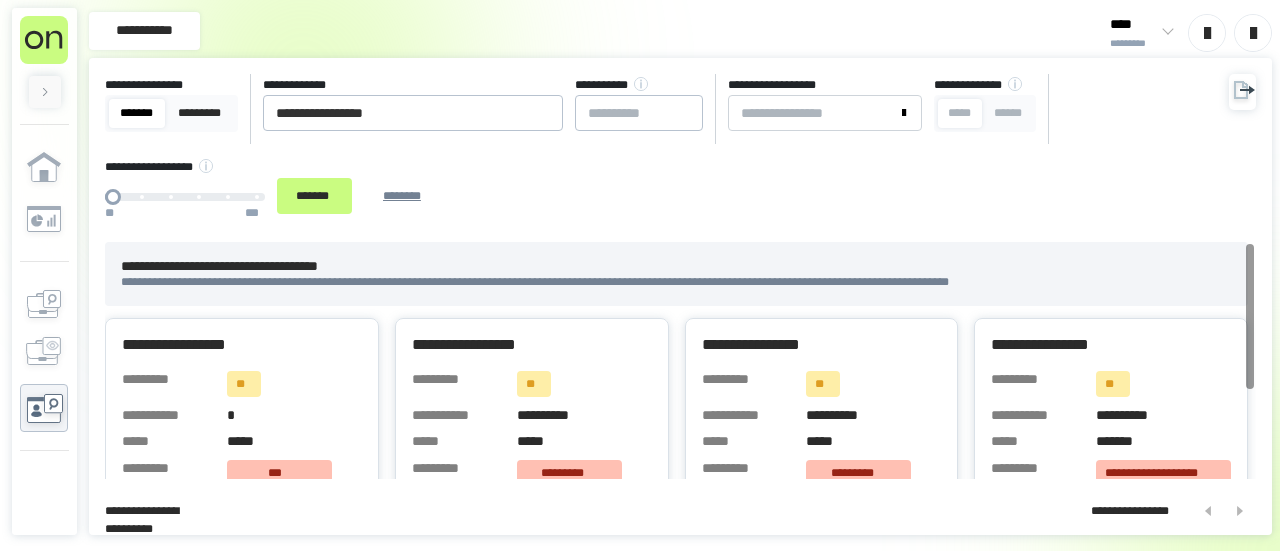 drag, startPoint x: 1248, startPoint y: 441, endPoint x: 1237, endPoint y: 301, distance: 140.43147 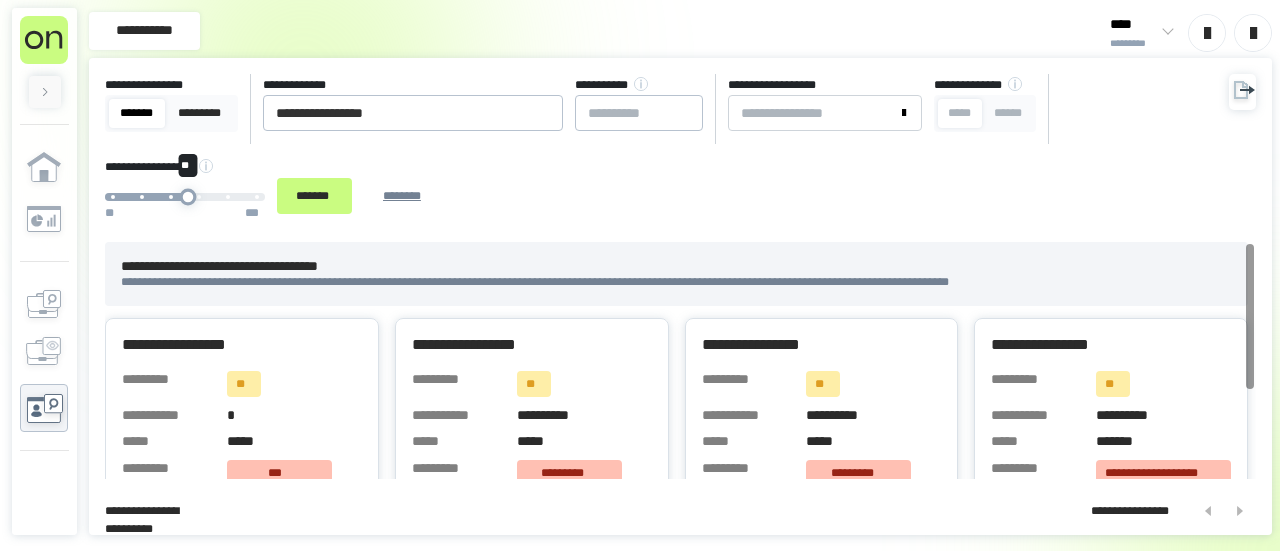 click on "** ** ***" at bounding box center (185, 197) 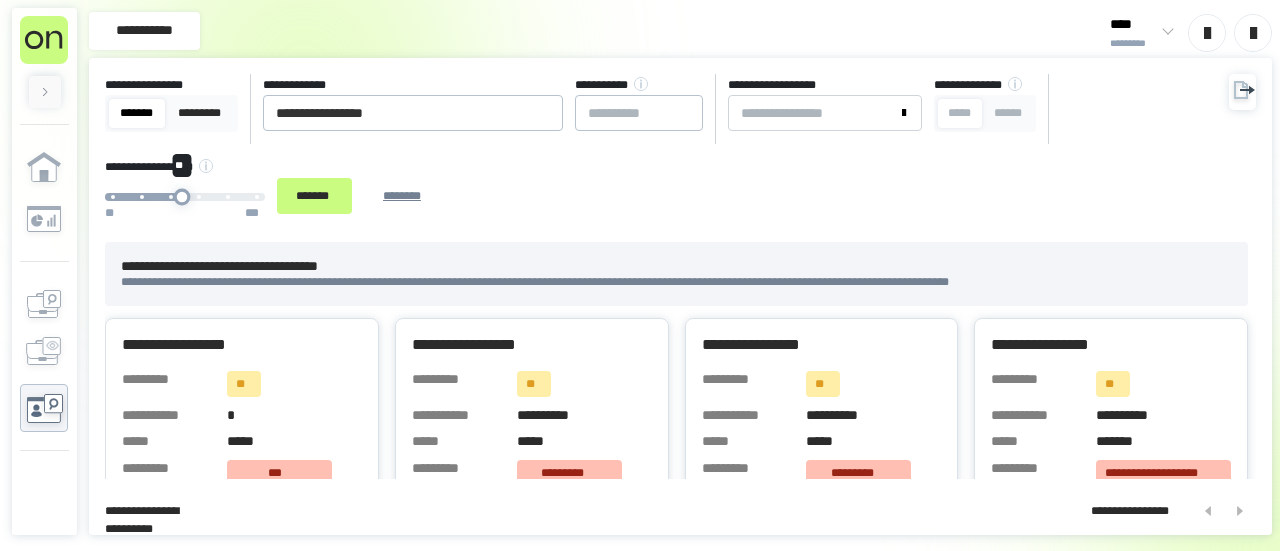 click on "**" at bounding box center (182, 196) 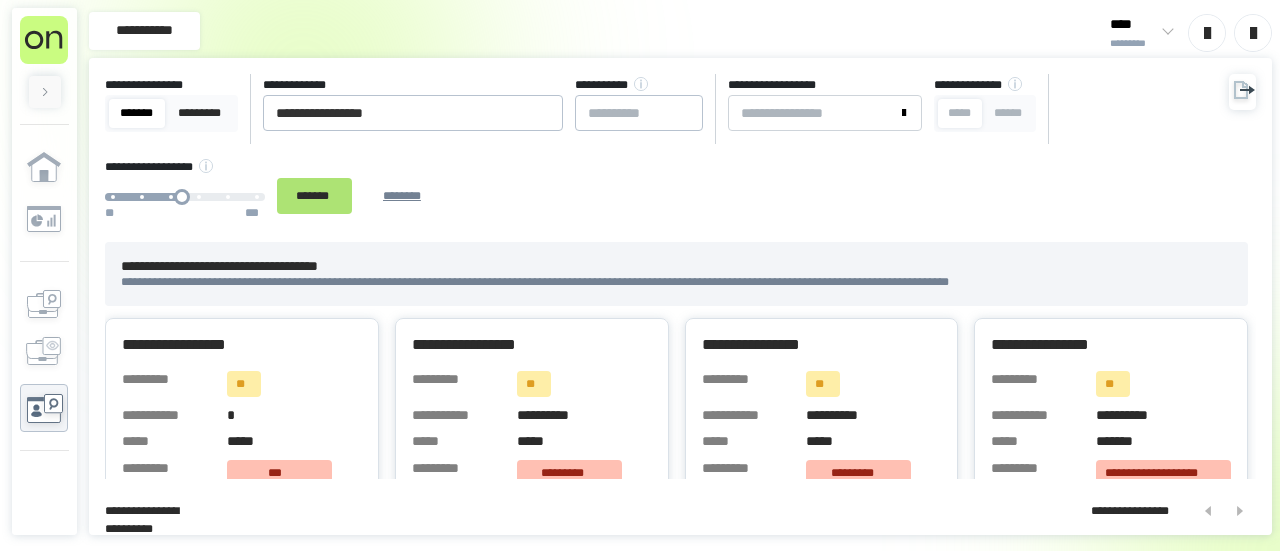 click on "*******" at bounding box center (314, 195) 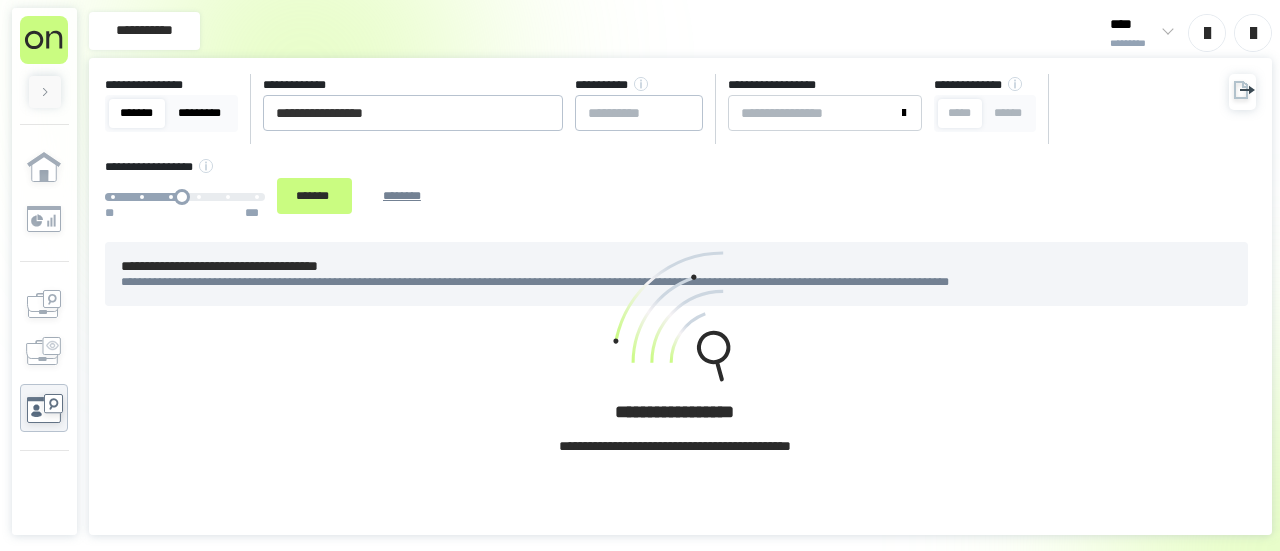click on "*********" at bounding box center (200, 113) 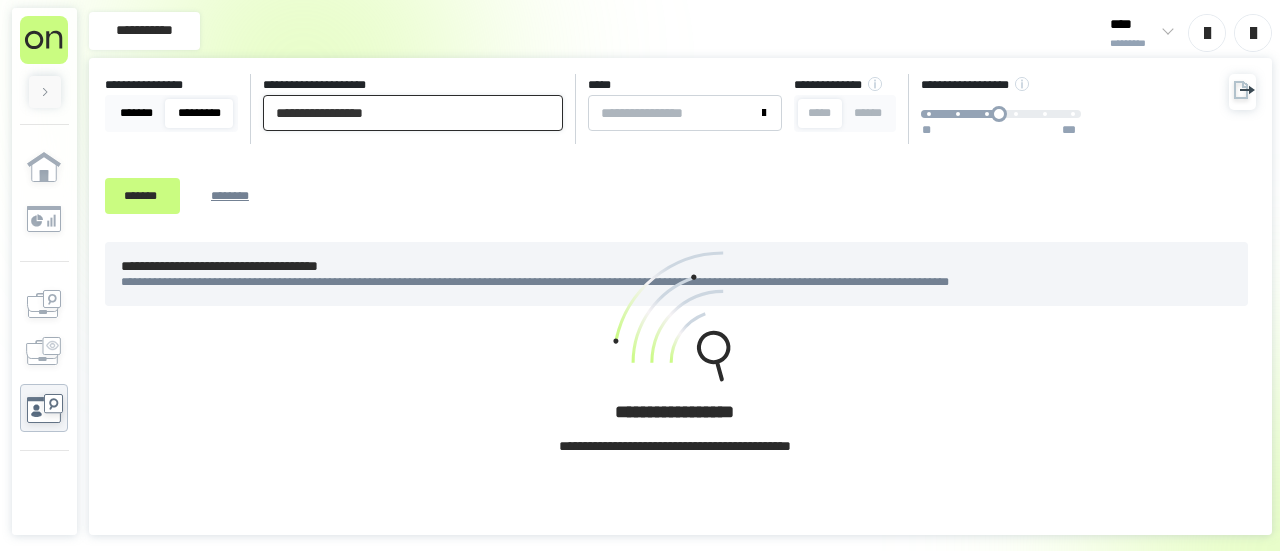 drag, startPoint x: 448, startPoint y: 118, endPoint x: 144, endPoint y: 121, distance: 304.0148 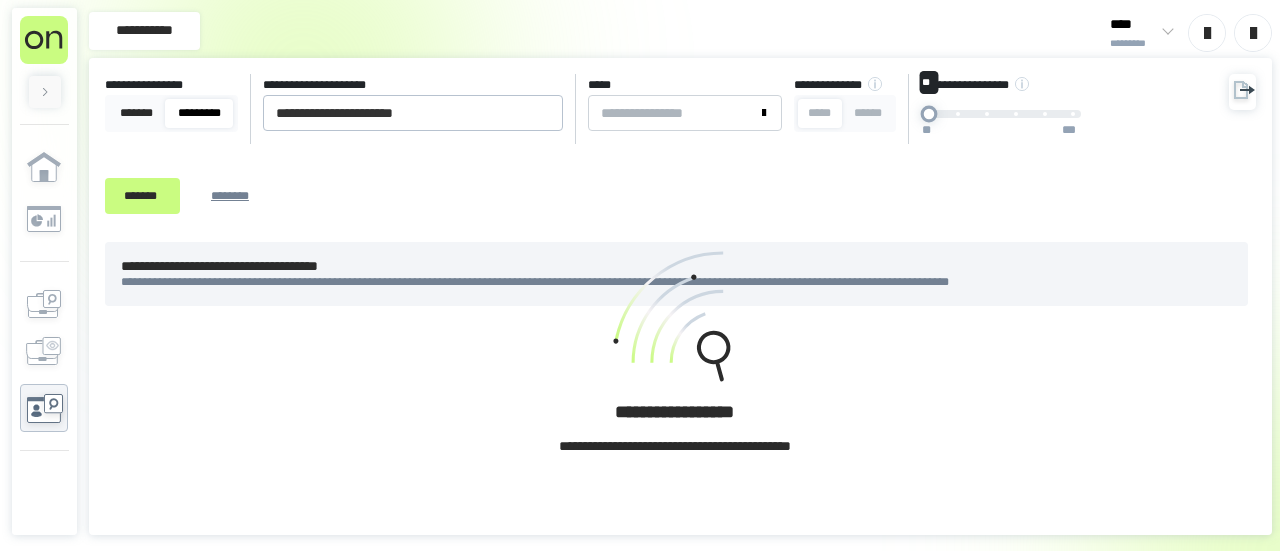 drag, startPoint x: 998, startPoint y: 113, endPoint x: 932, endPoint y: 117, distance: 66.1211 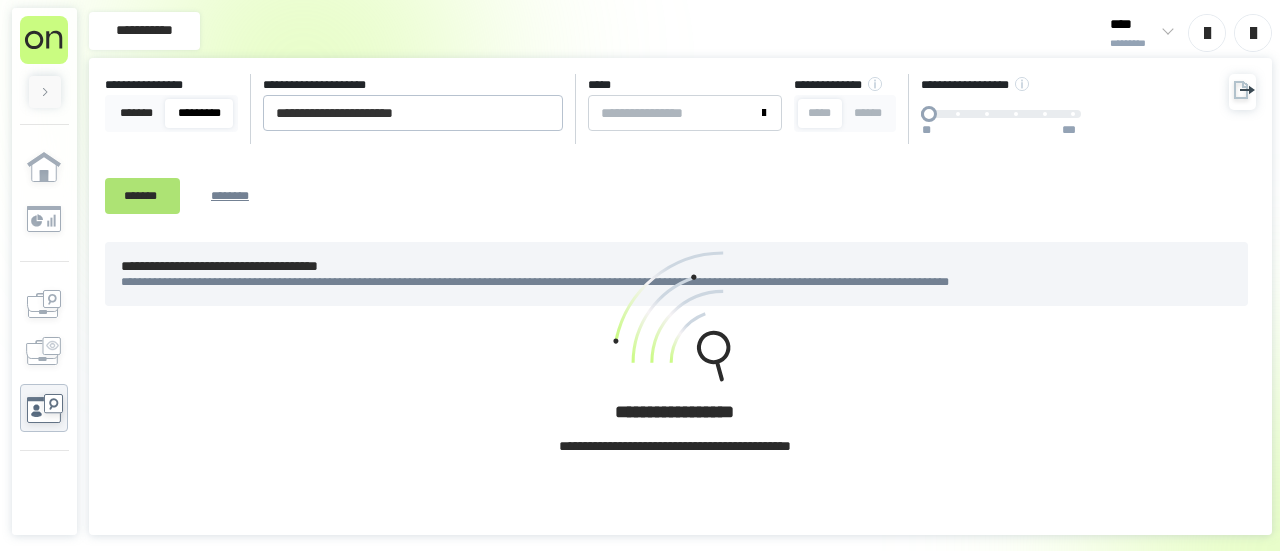 click on "*******" at bounding box center [142, 195] 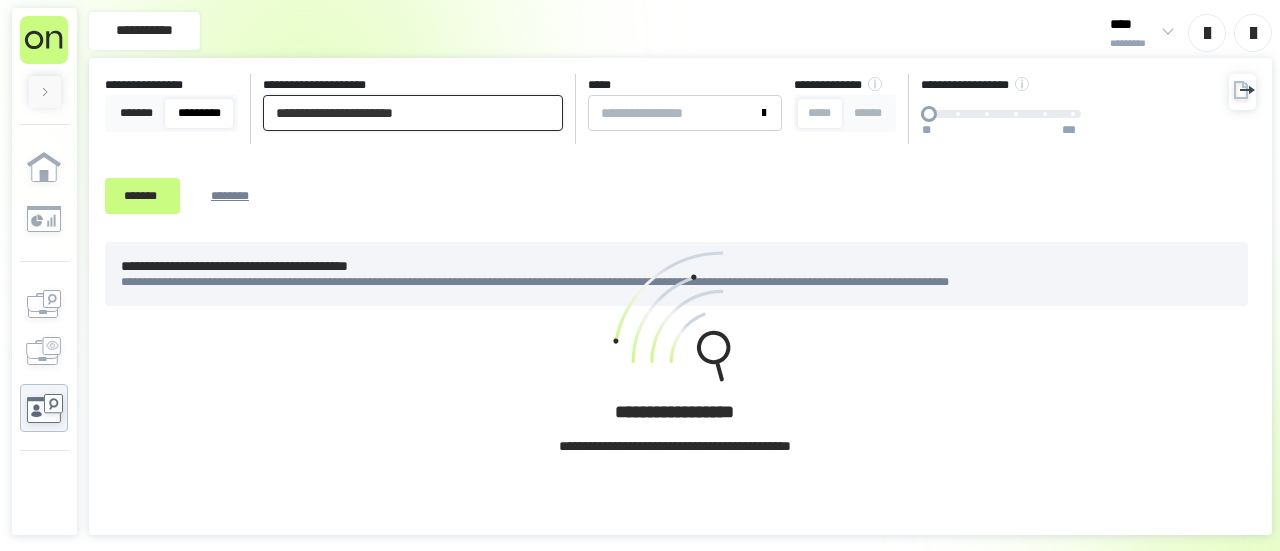 drag, startPoint x: 455, startPoint y: 120, endPoint x: 80, endPoint y: 83, distance: 376.82092 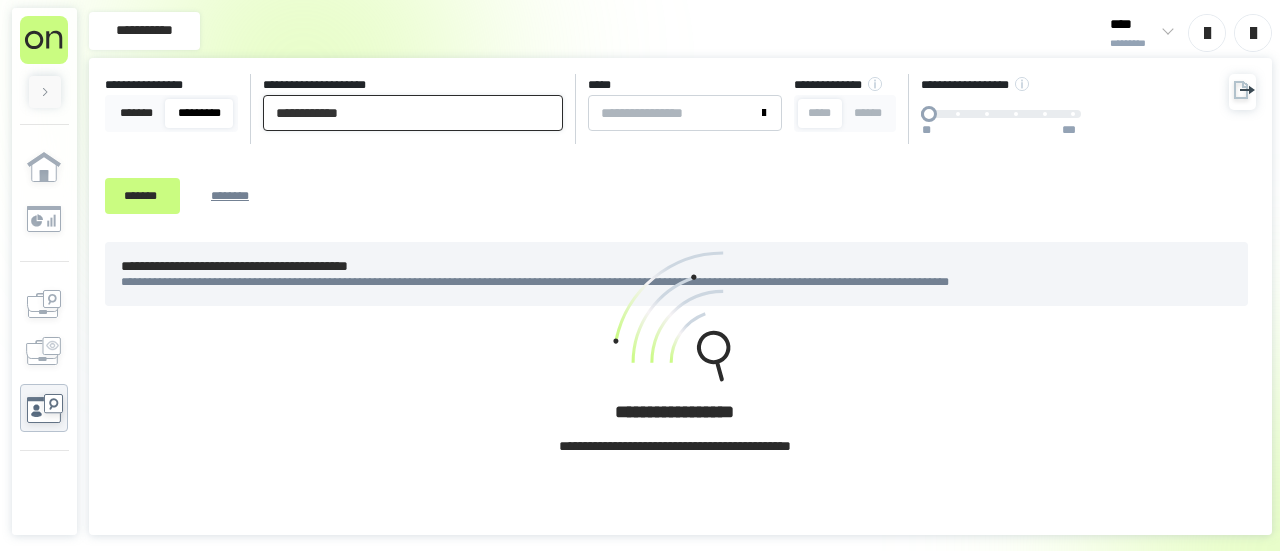click on "*******" at bounding box center (142, 196) 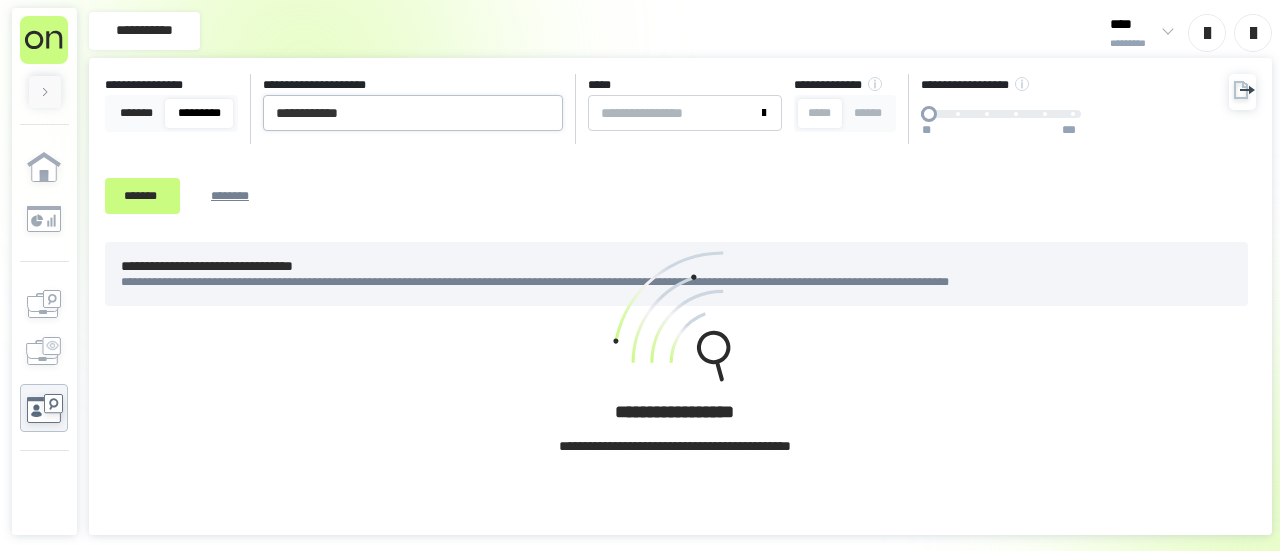 drag, startPoint x: 405, startPoint y: 133, endPoint x: 397, endPoint y: 123, distance: 12.806249 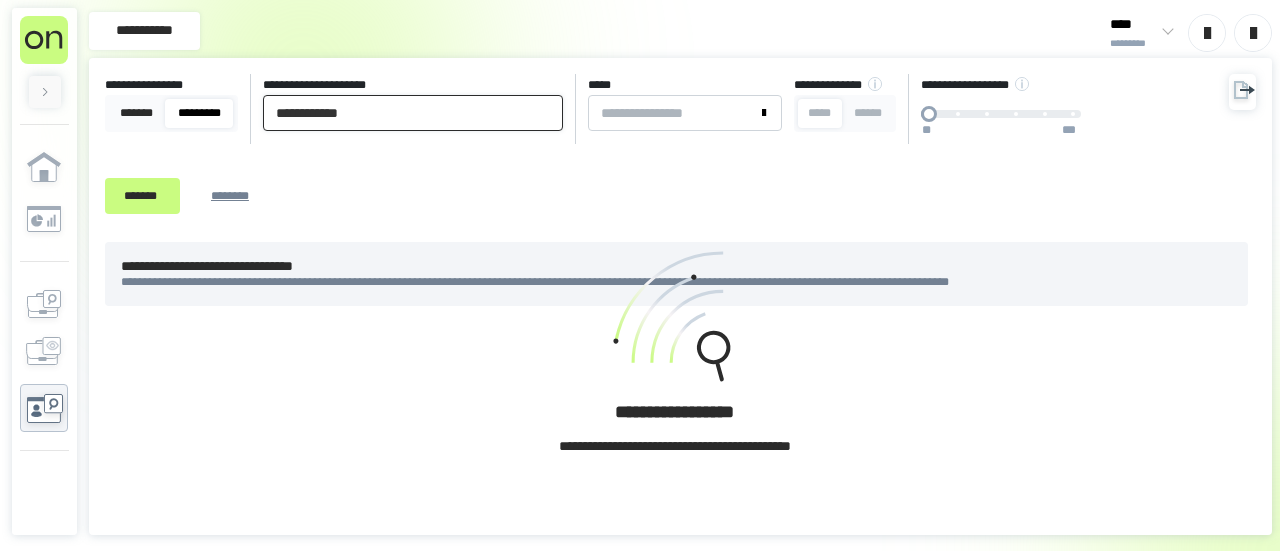 drag, startPoint x: 397, startPoint y: 123, endPoint x: 277, endPoint y: 116, distance: 120.203995 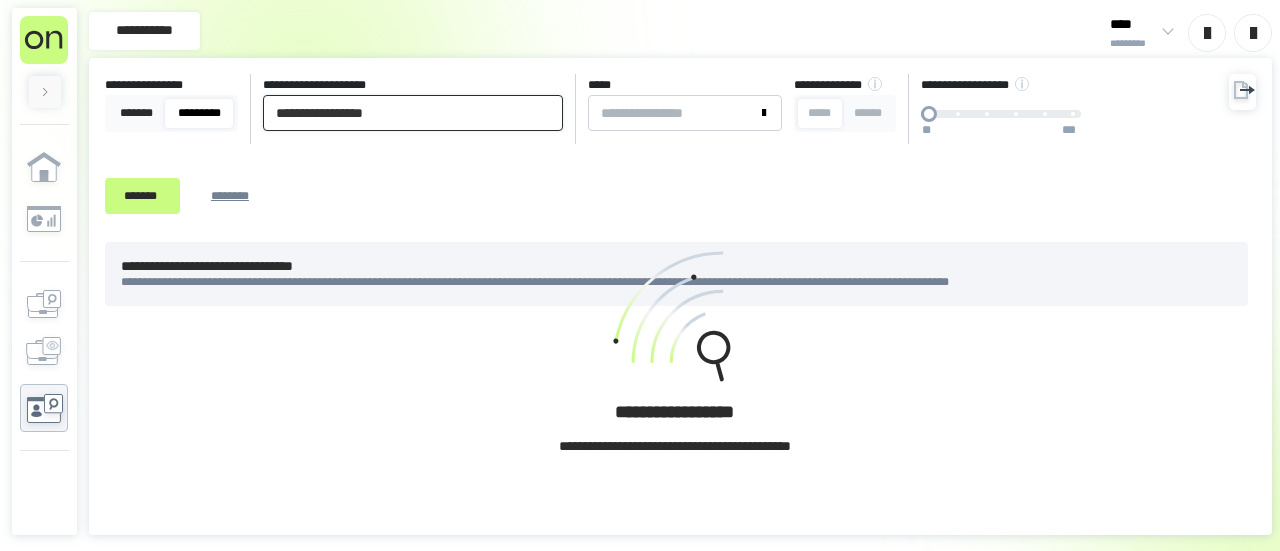 type on "**********" 